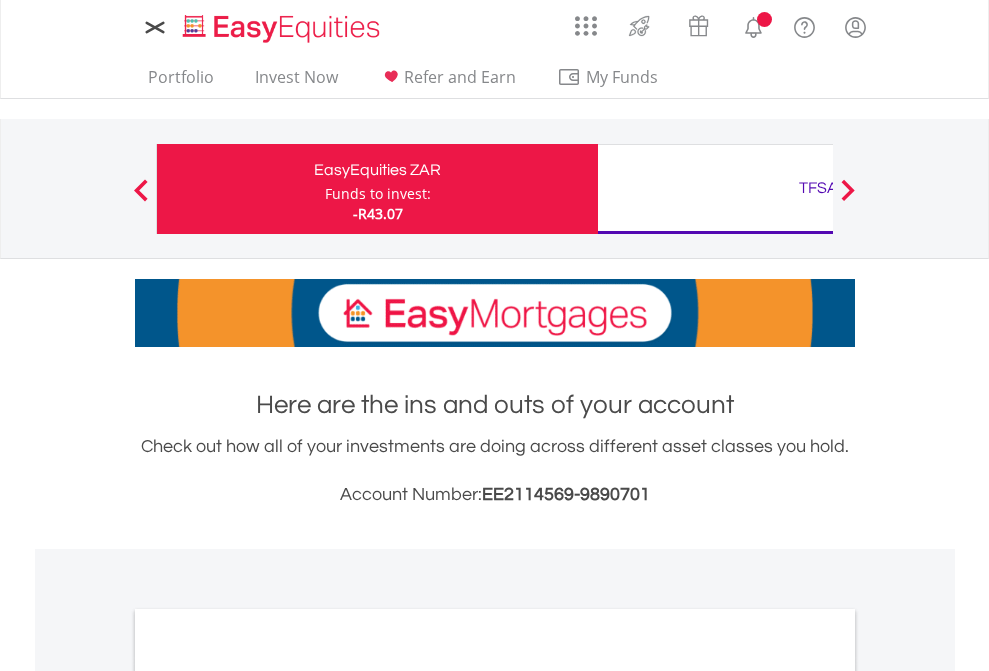 scroll, scrollTop: 0, scrollLeft: 0, axis: both 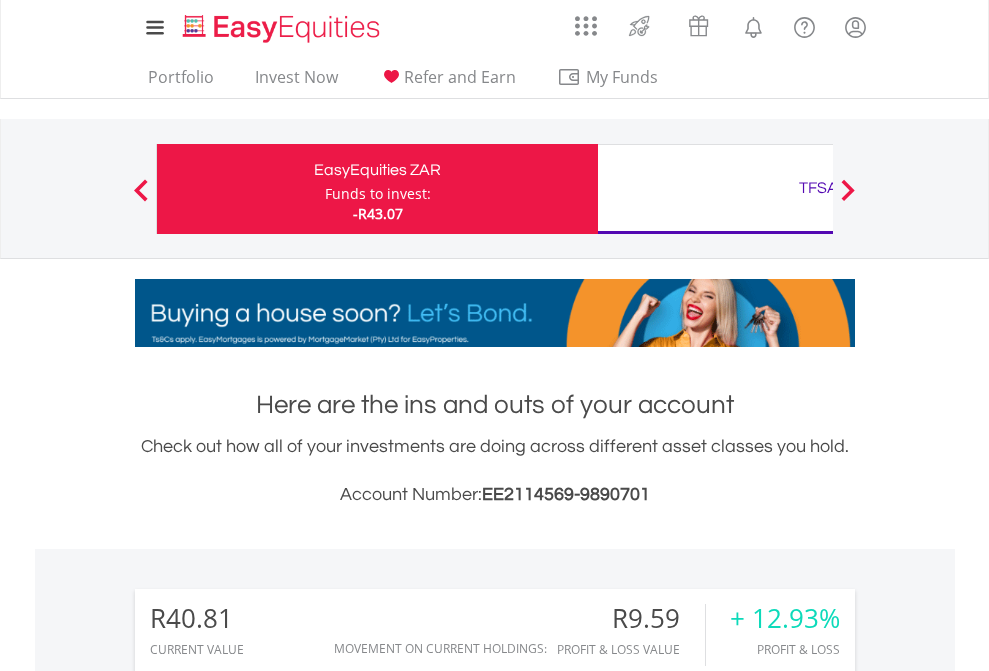 click on "Funds to invest:" at bounding box center [378, 194] 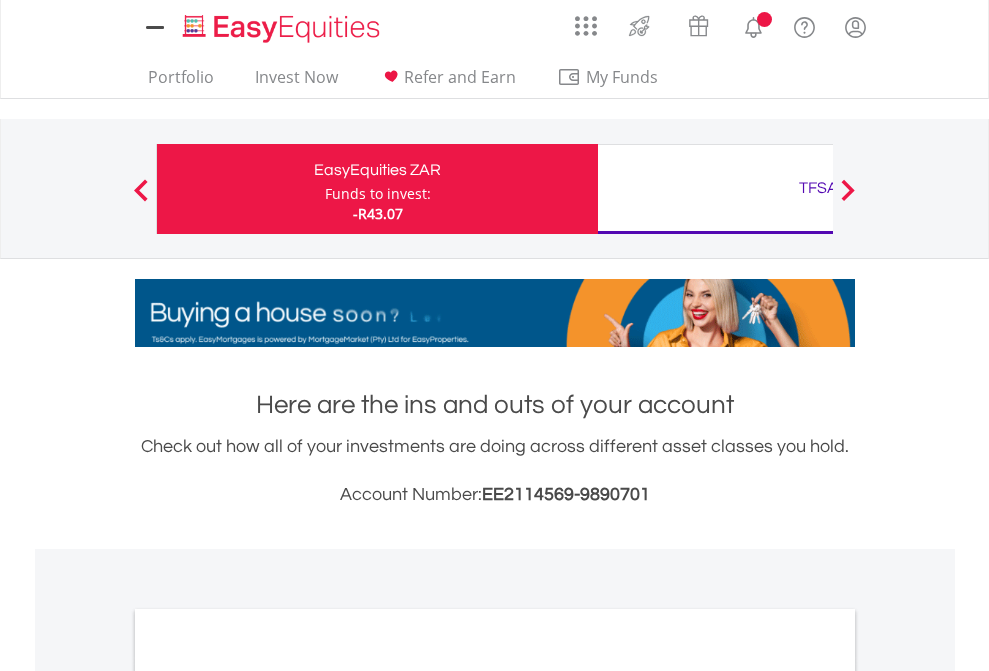 scroll, scrollTop: 0, scrollLeft: 0, axis: both 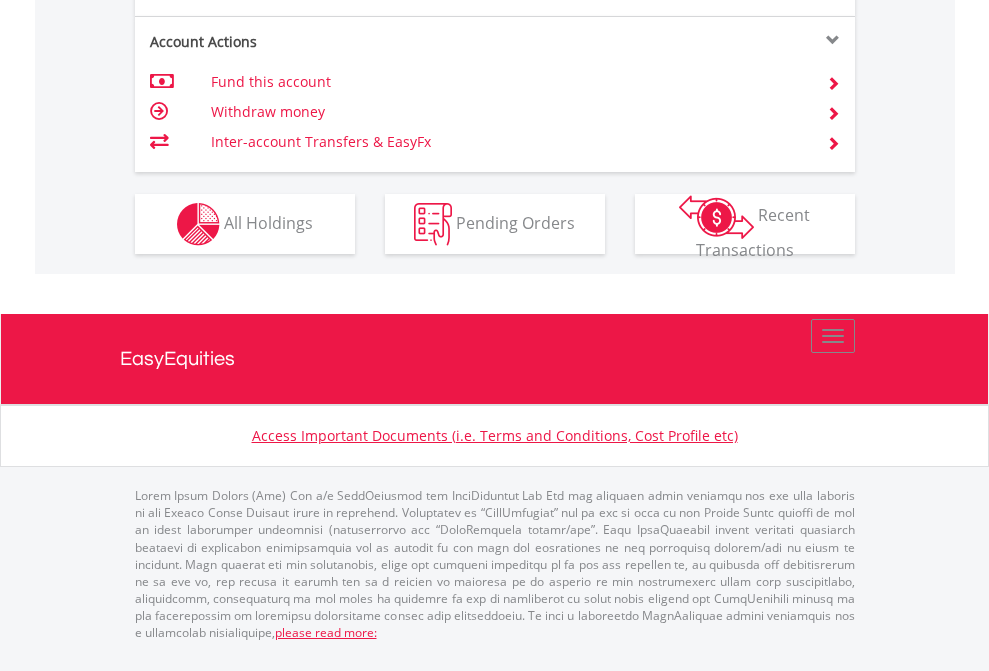 click on "Investment types" at bounding box center [706, -337] 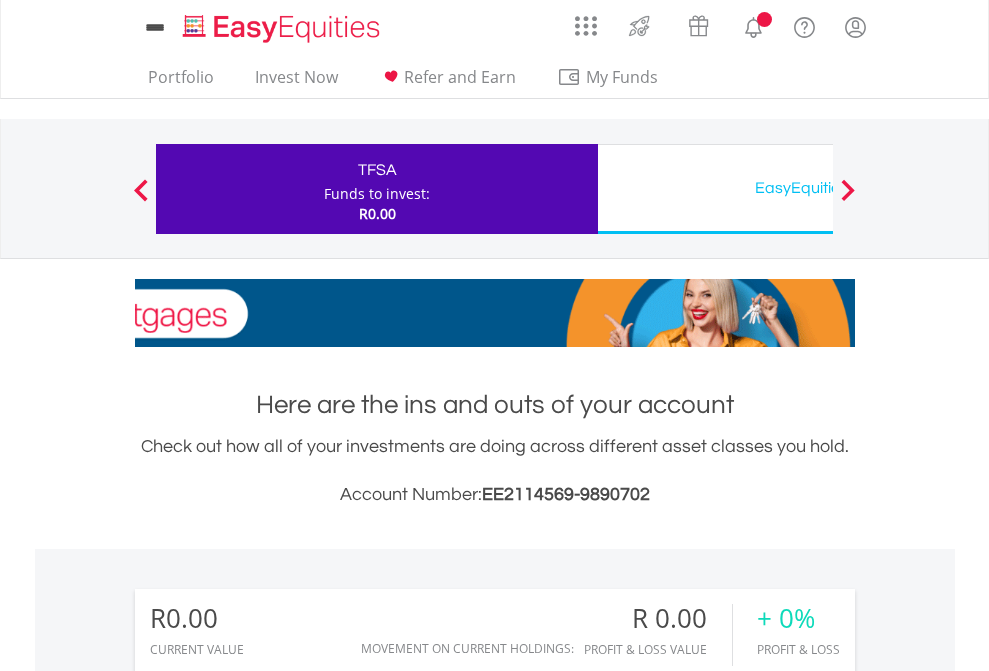 scroll, scrollTop: 0, scrollLeft: 0, axis: both 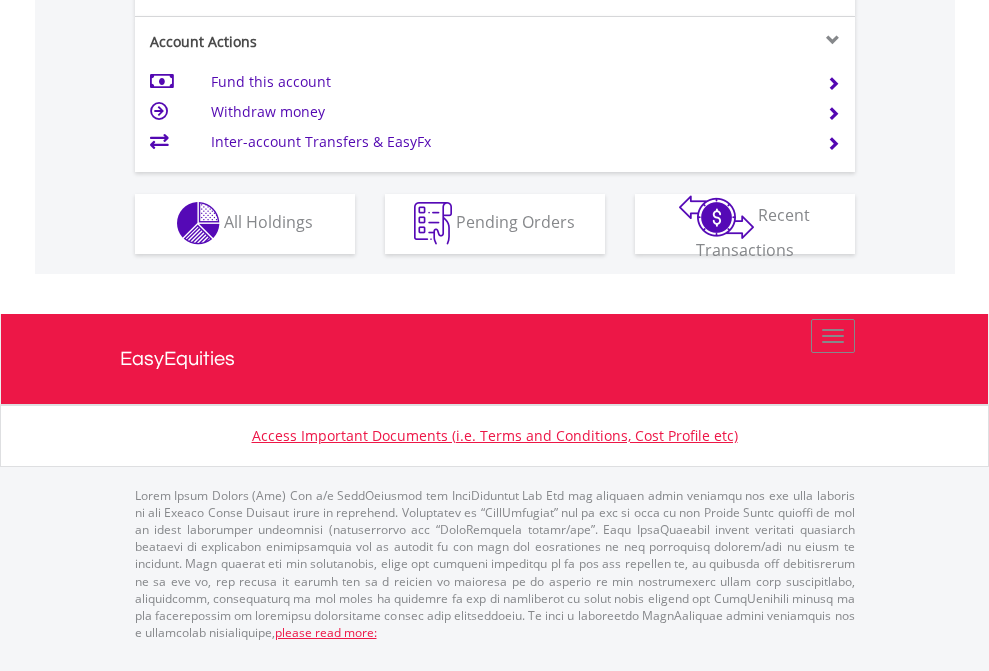 click on "Investment types" at bounding box center (706, -353) 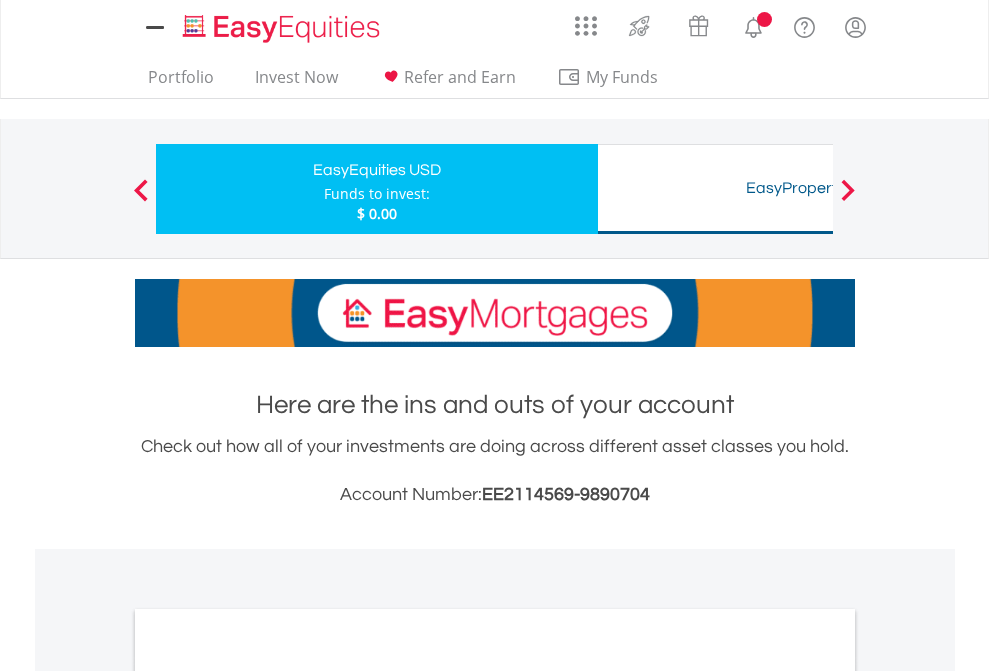 scroll, scrollTop: 0, scrollLeft: 0, axis: both 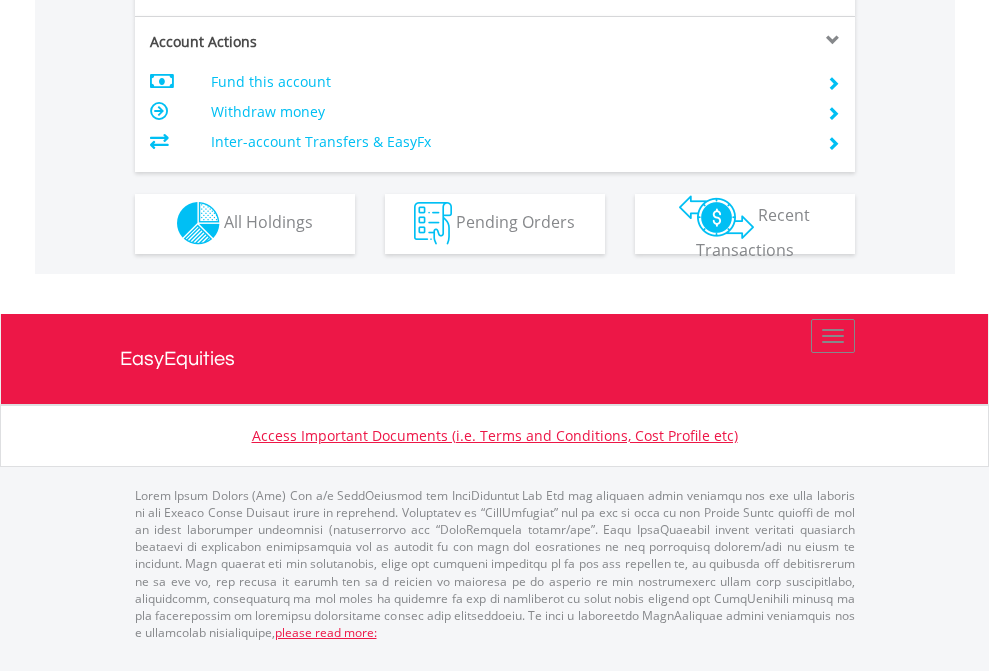click on "Investment types" at bounding box center [706, -353] 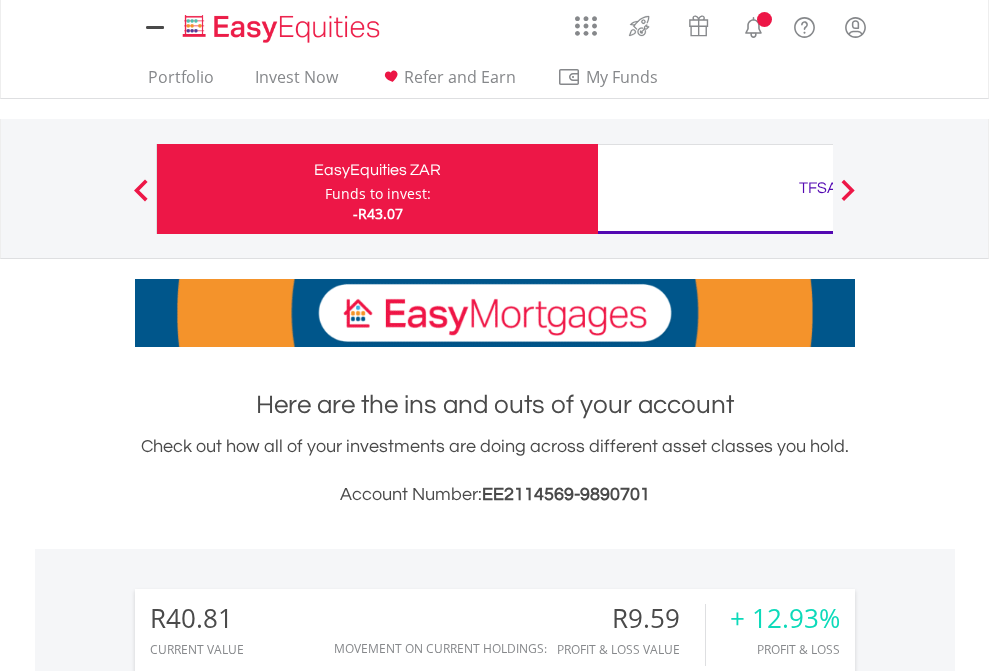 scroll, scrollTop: 0, scrollLeft: 0, axis: both 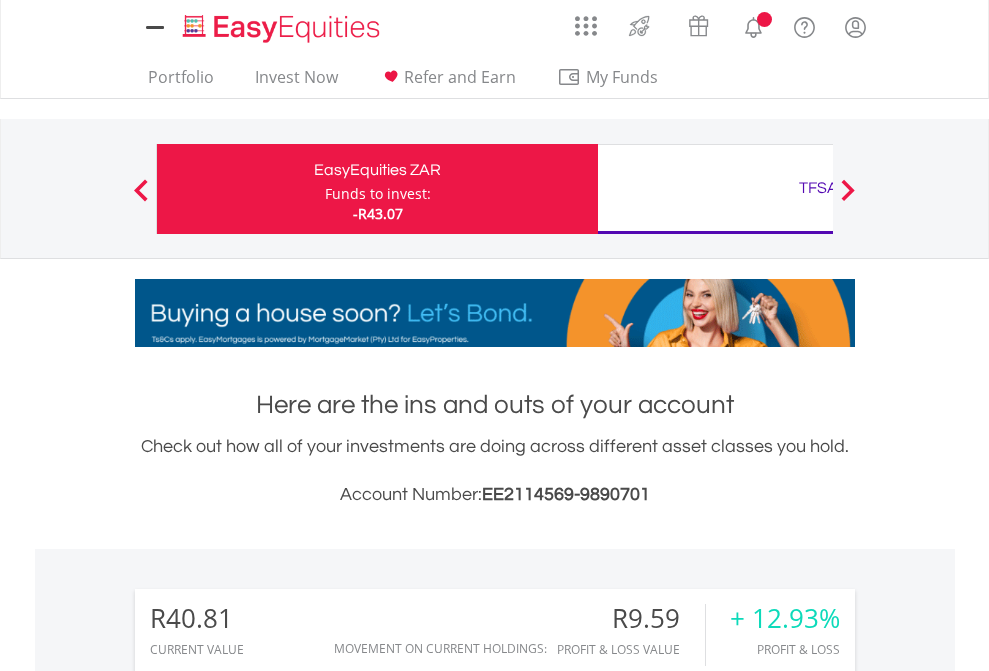 click on "All Holdings" at bounding box center (268, 1586) 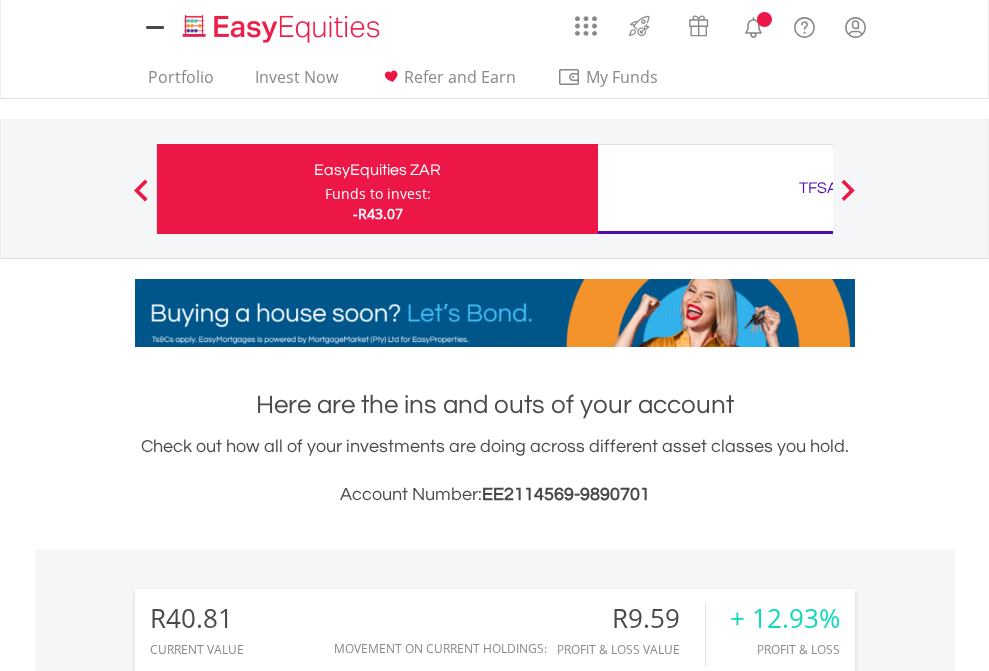 scroll, scrollTop: 999808, scrollLeft: 999687, axis: both 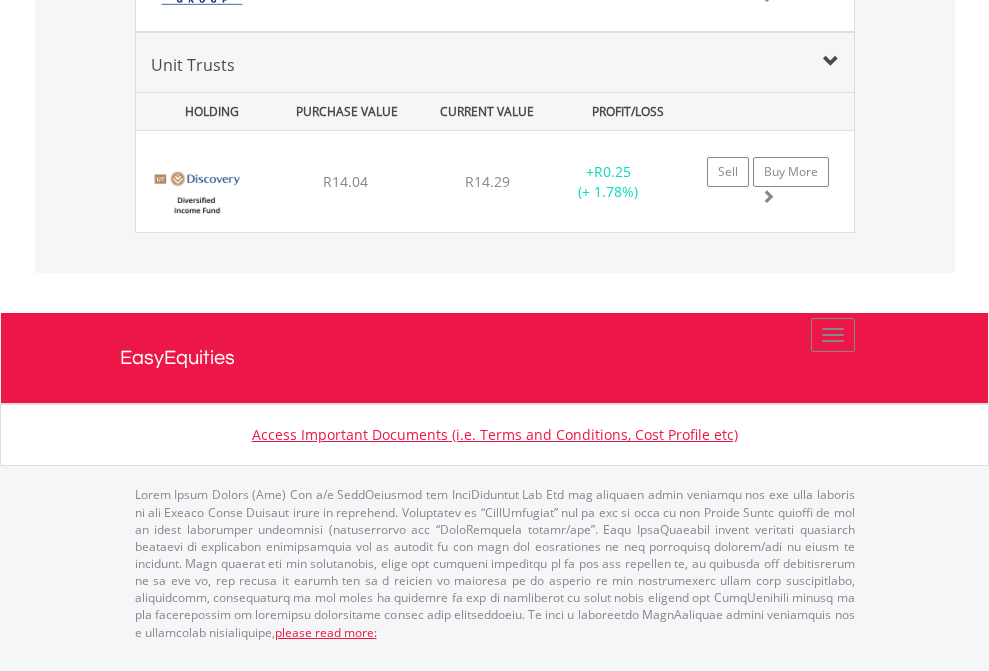 click on "TFSA" at bounding box center [818, -1659] 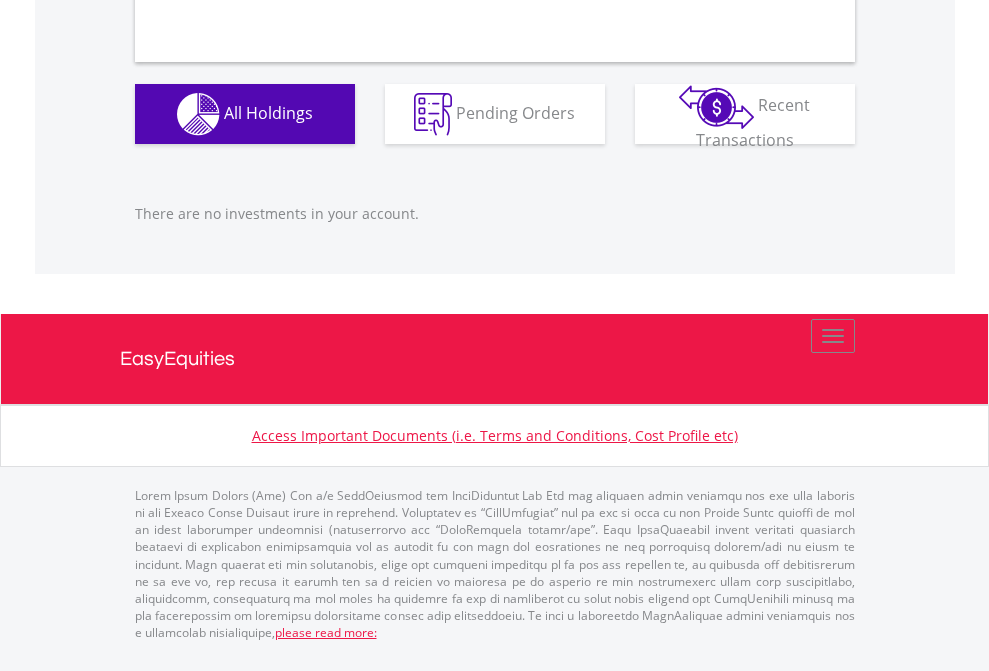 scroll, scrollTop: 1980, scrollLeft: 0, axis: vertical 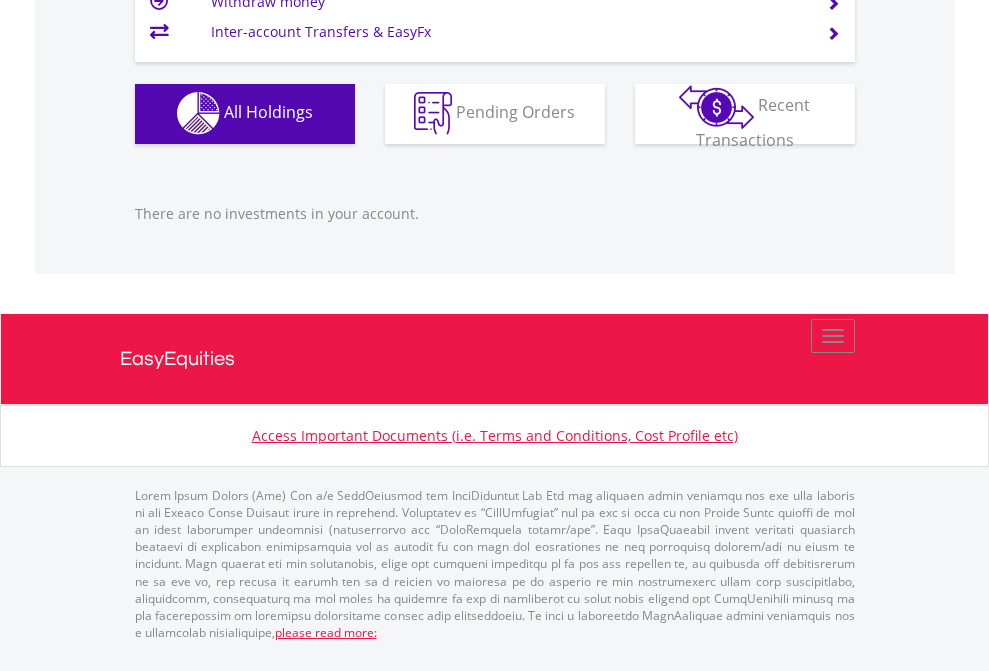 click on "EasyEquities USD" at bounding box center [818, -1142] 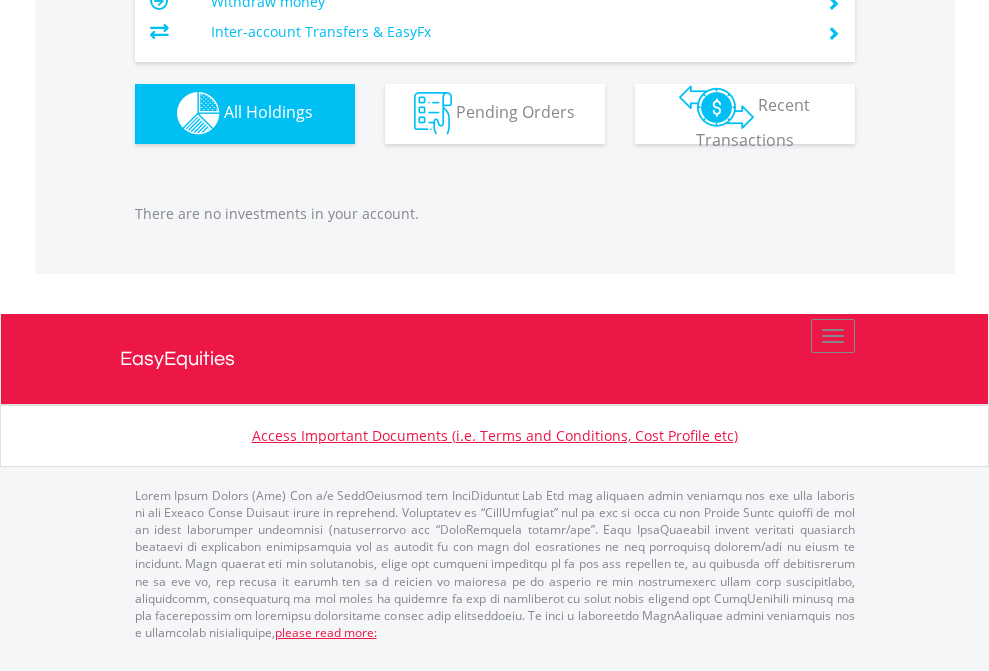 scroll, scrollTop: 1980, scrollLeft: 0, axis: vertical 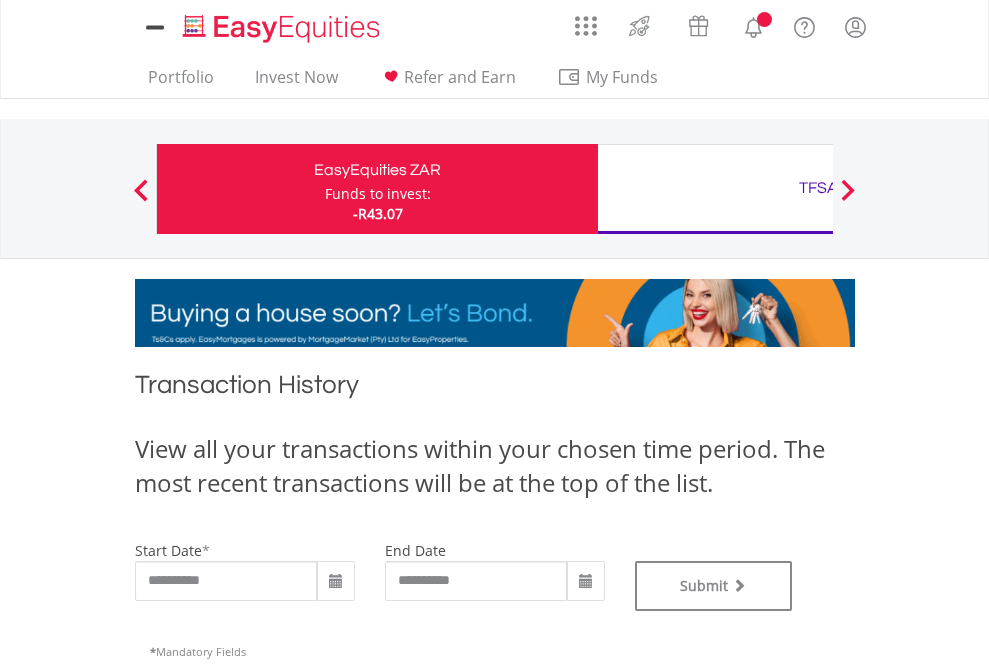 click on "TFSA" at bounding box center (818, 188) 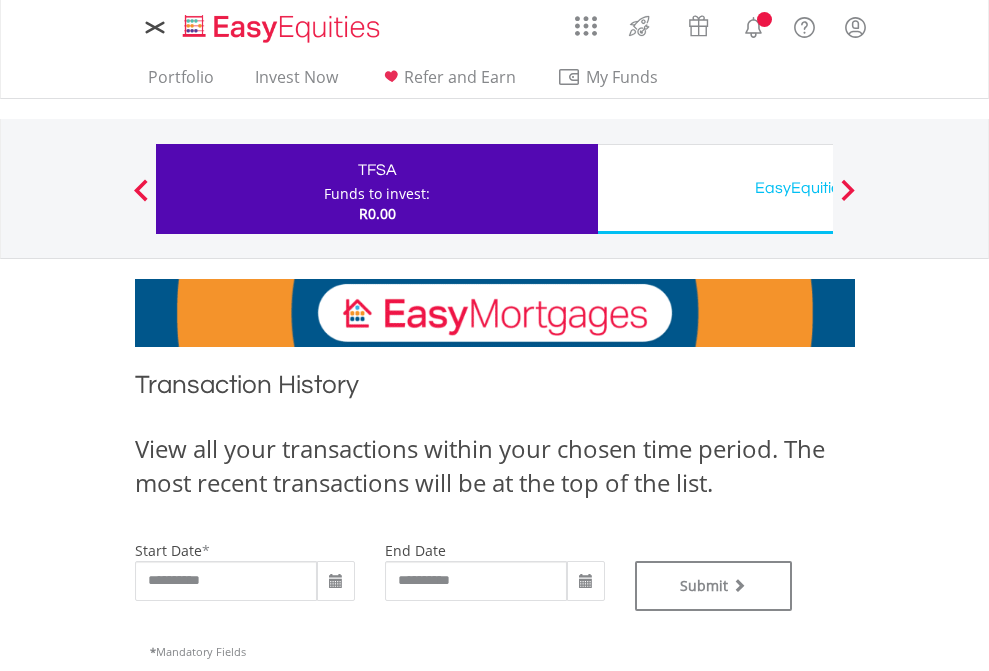 scroll, scrollTop: 0, scrollLeft: 0, axis: both 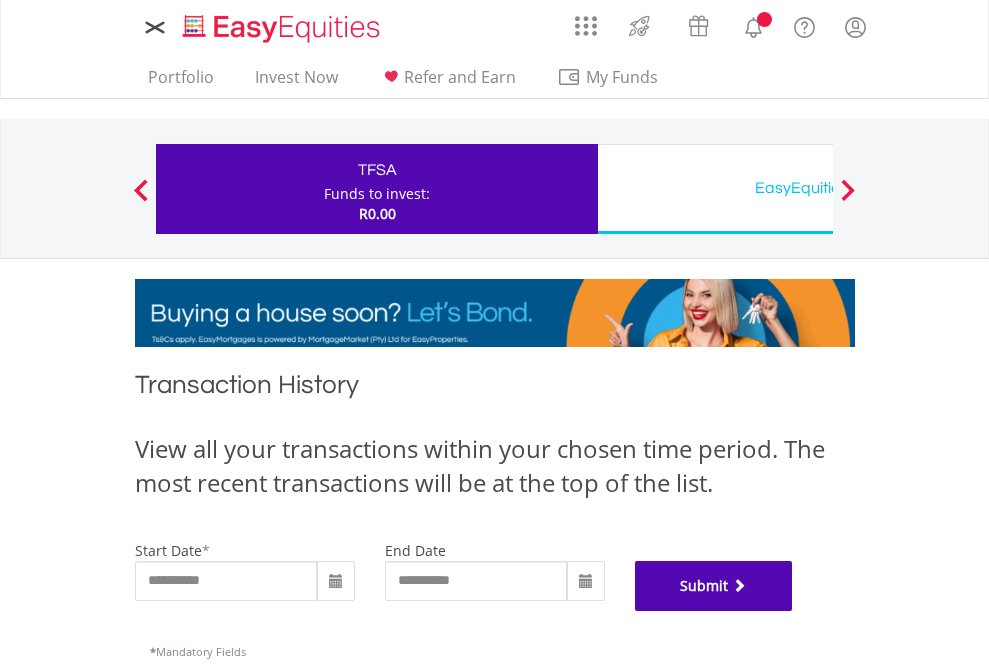 click on "Submit" at bounding box center (714, 586) 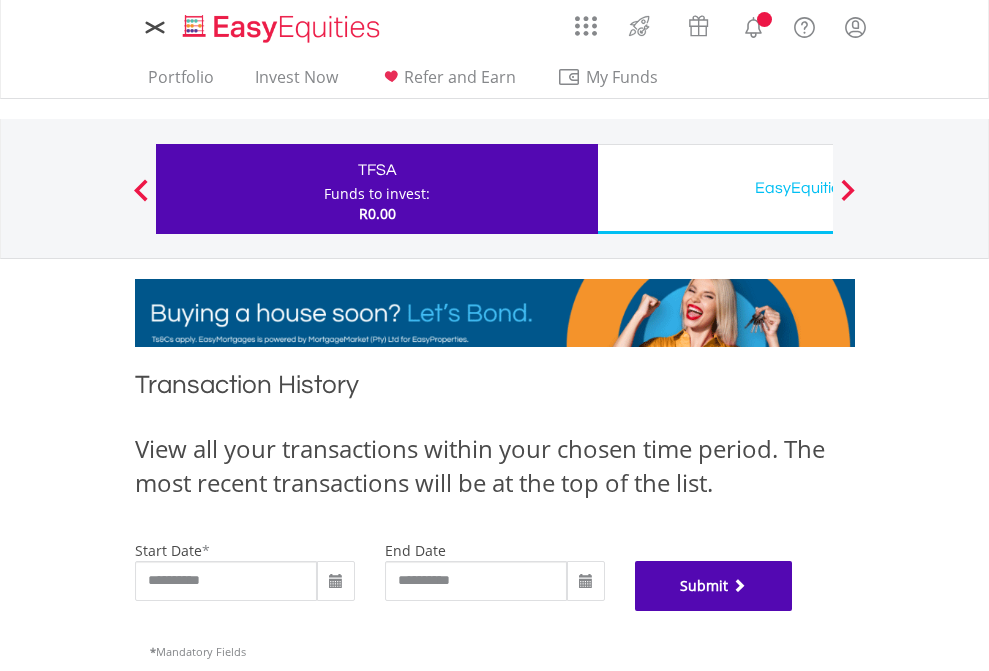 scroll, scrollTop: 811, scrollLeft: 0, axis: vertical 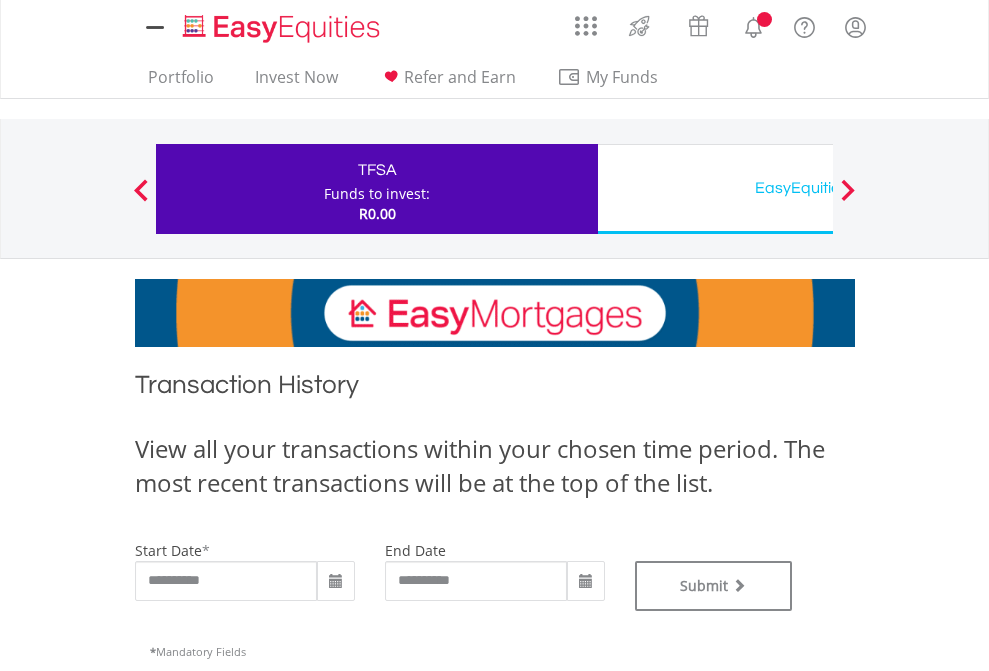 click on "EasyEquities USD" at bounding box center [818, 188] 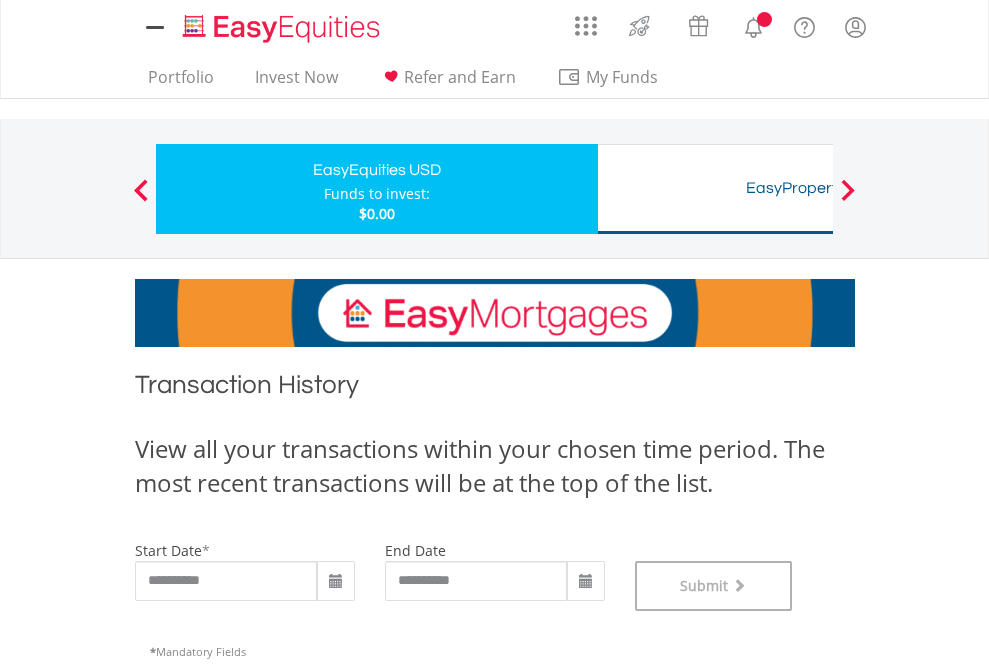 scroll, scrollTop: 811, scrollLeft: 0, axis: vertical 